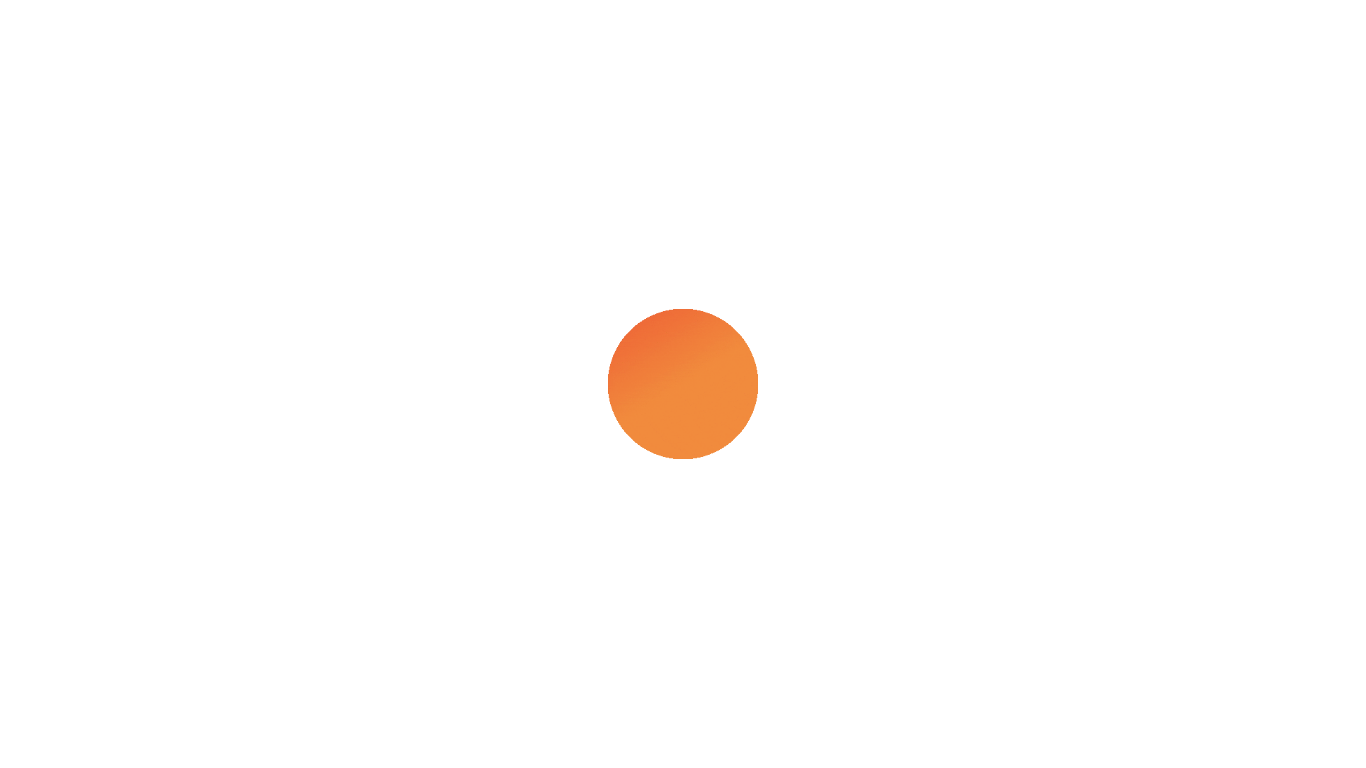 scroll, scrollTop: 0, scrollLeft: 0, axis: both 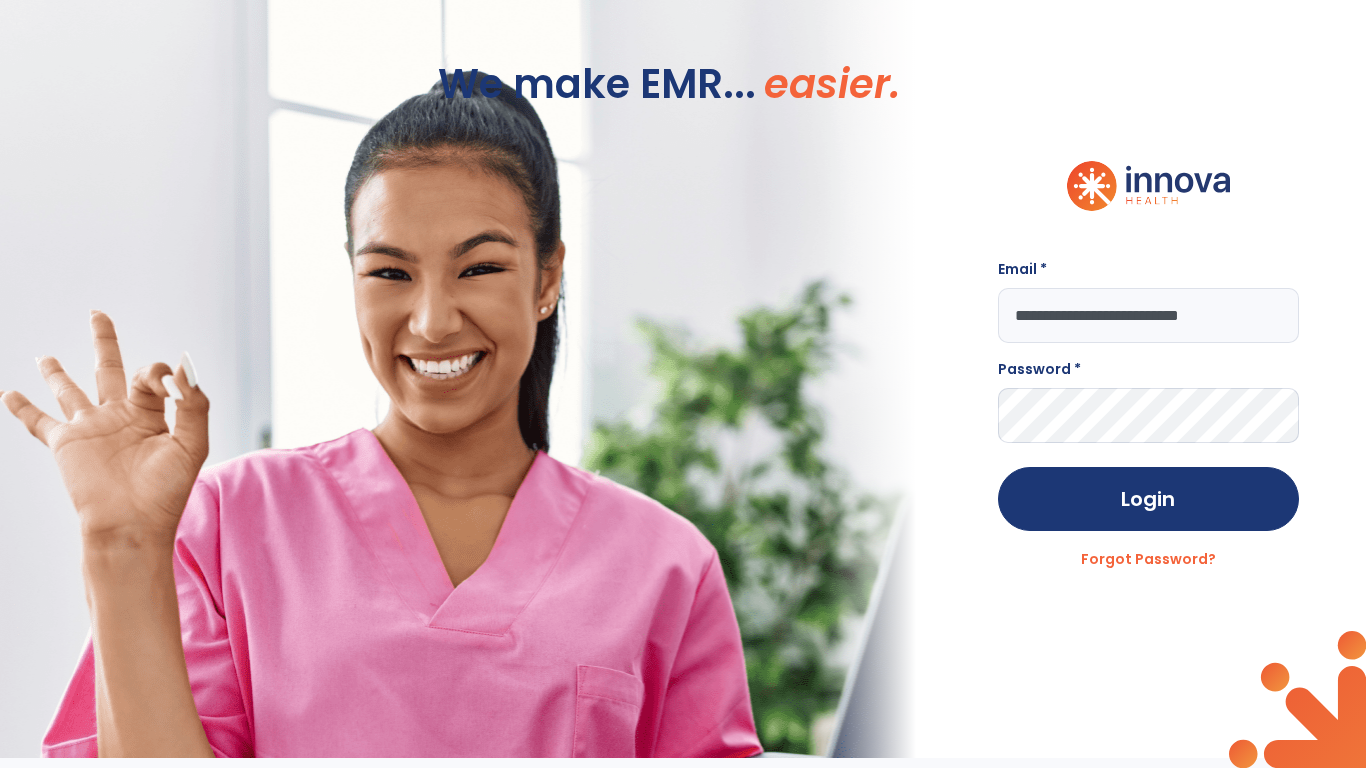 type on "**********" 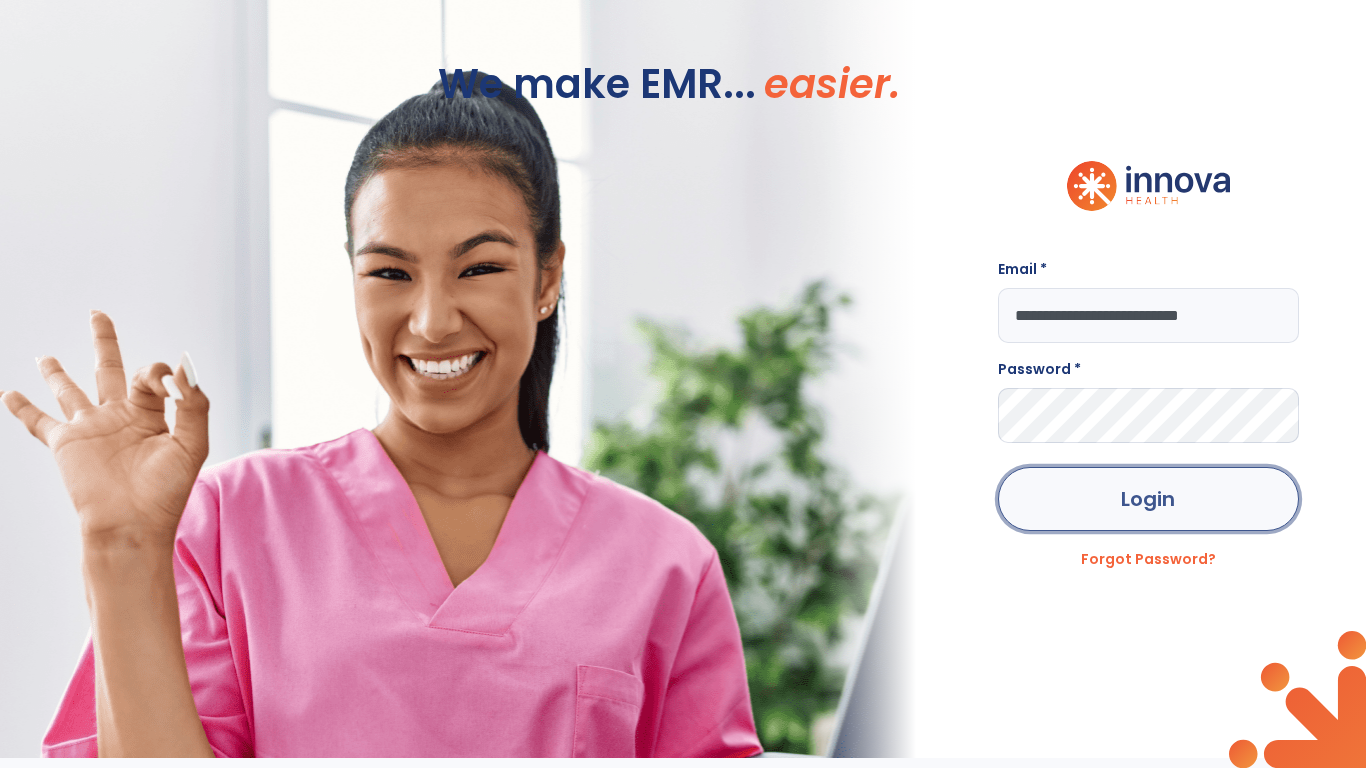 click on "Login" 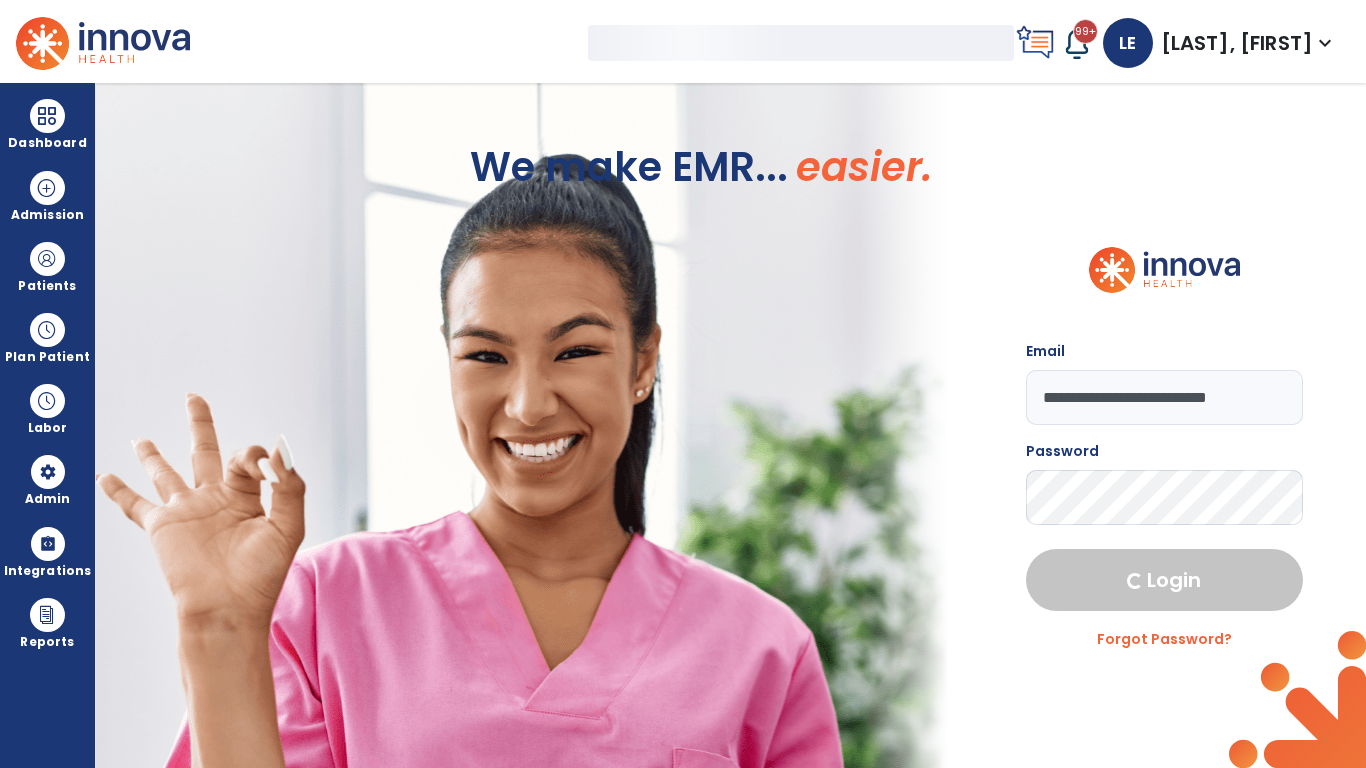 select on "***" 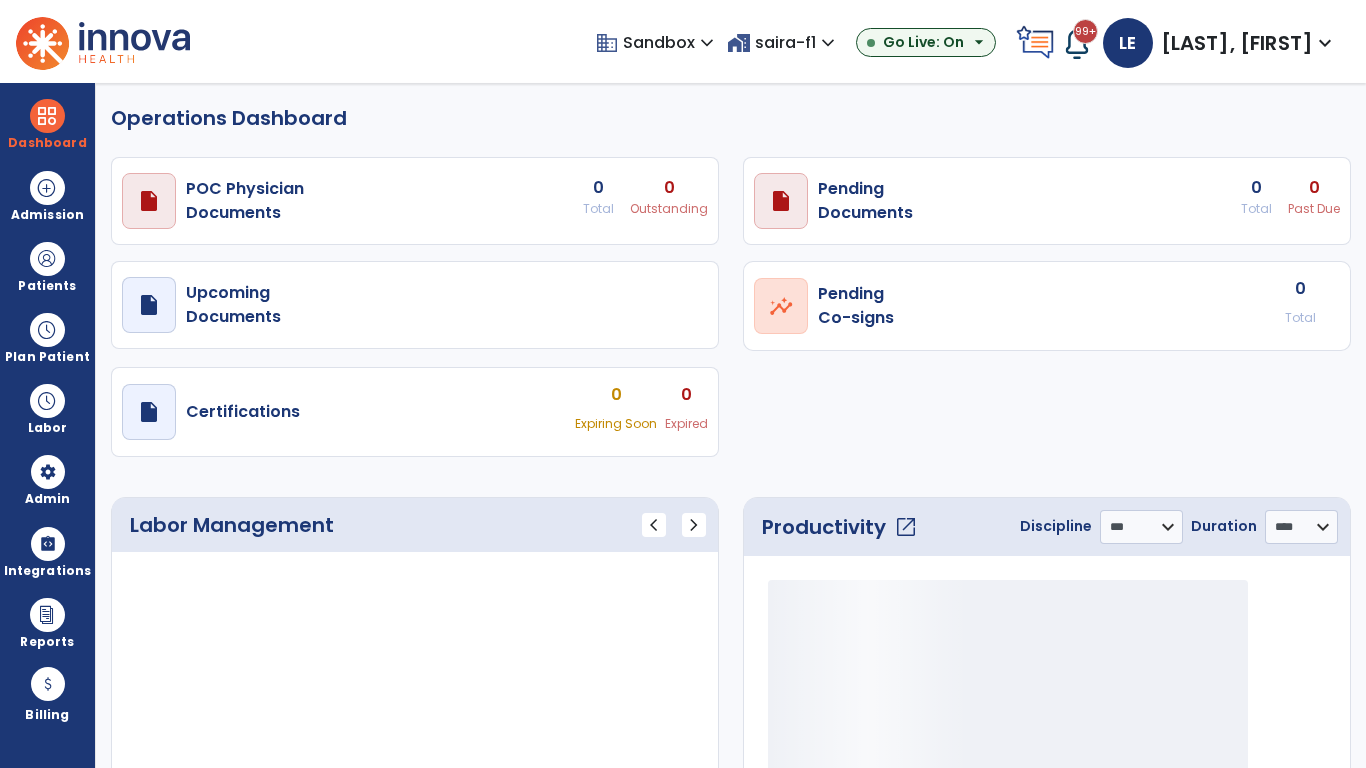 select on "***" 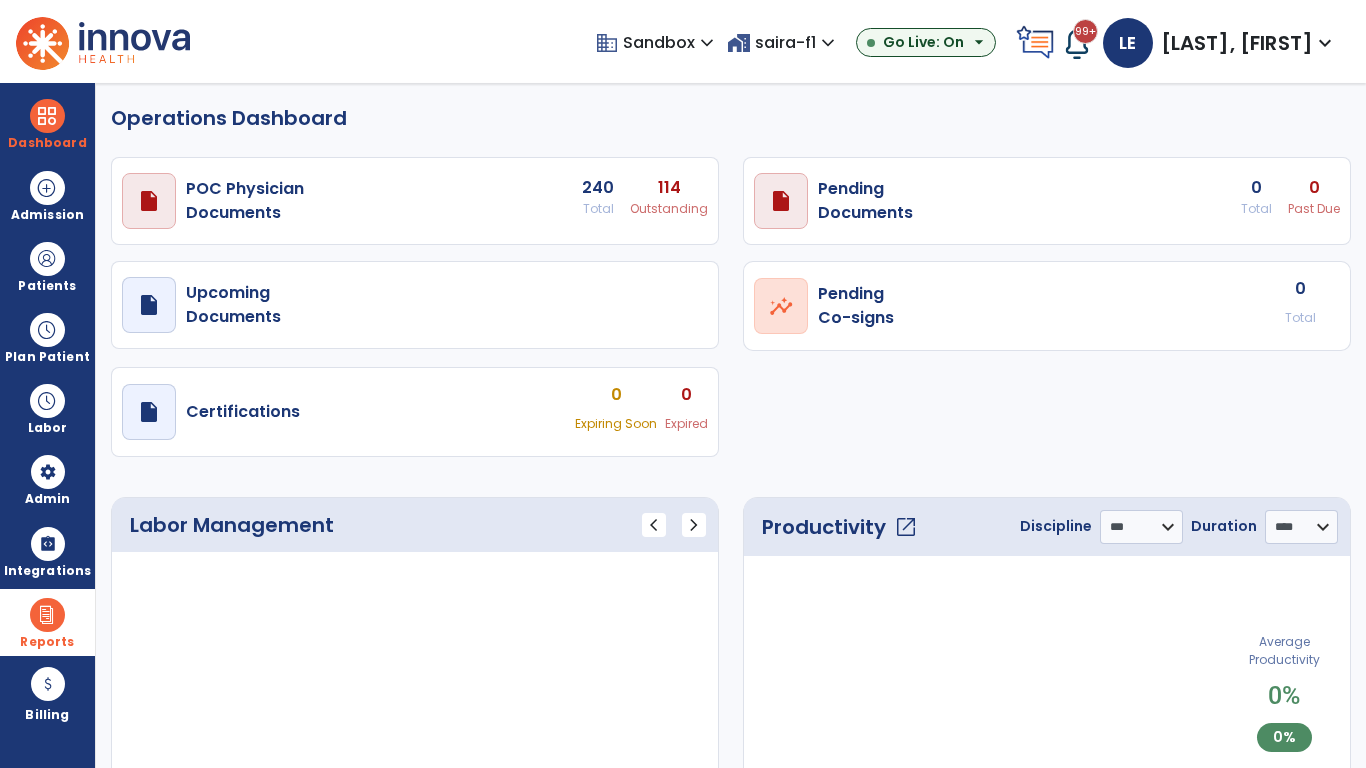 click at bounding box center (47, 615) 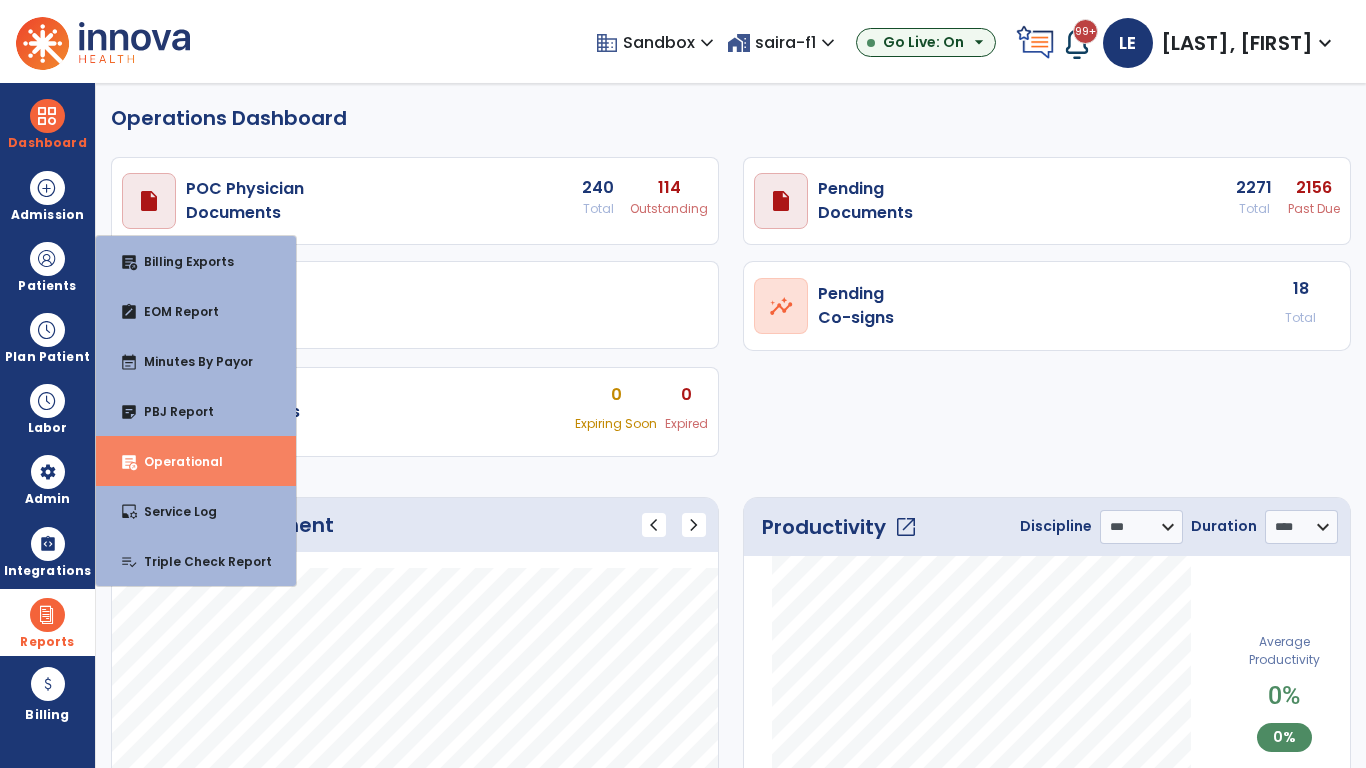 click on "Operational" at bounding box center (175, 461) 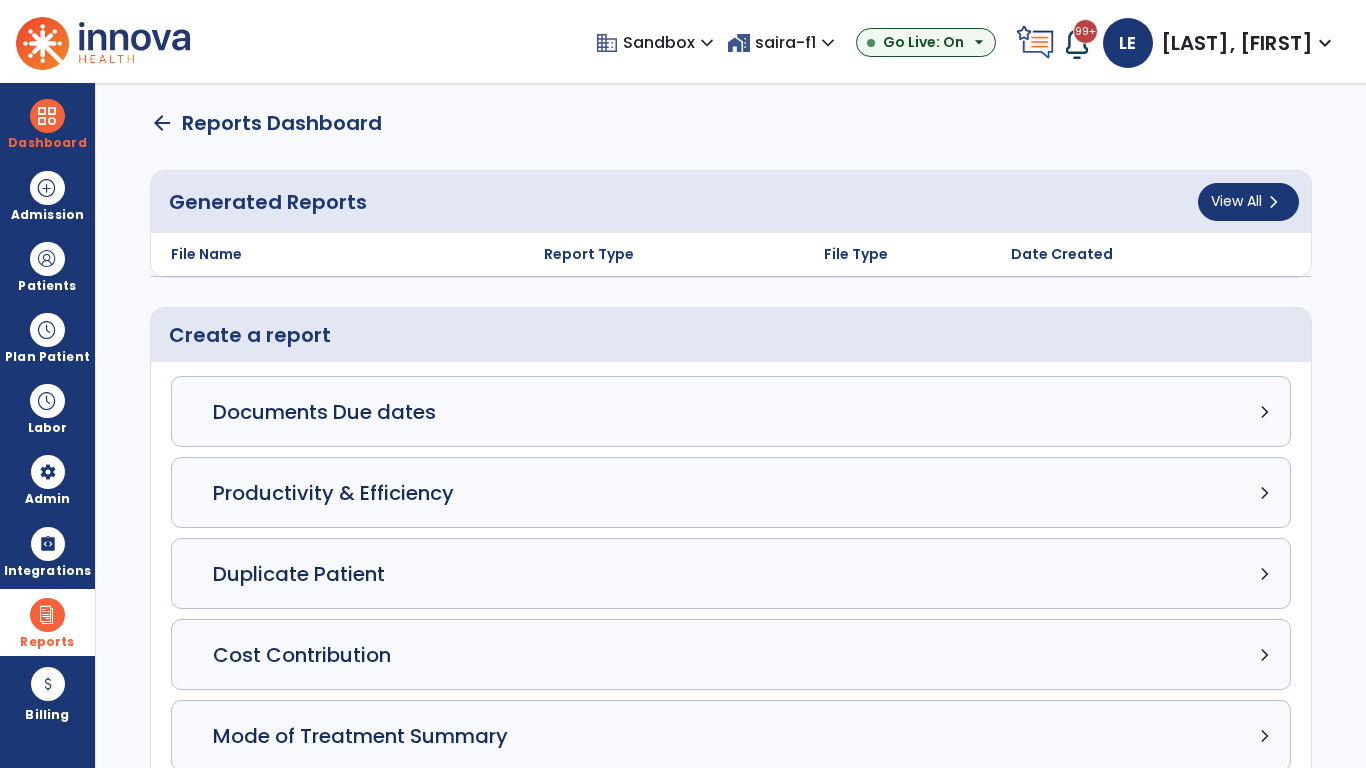 click on "Census Detail chevron_right" 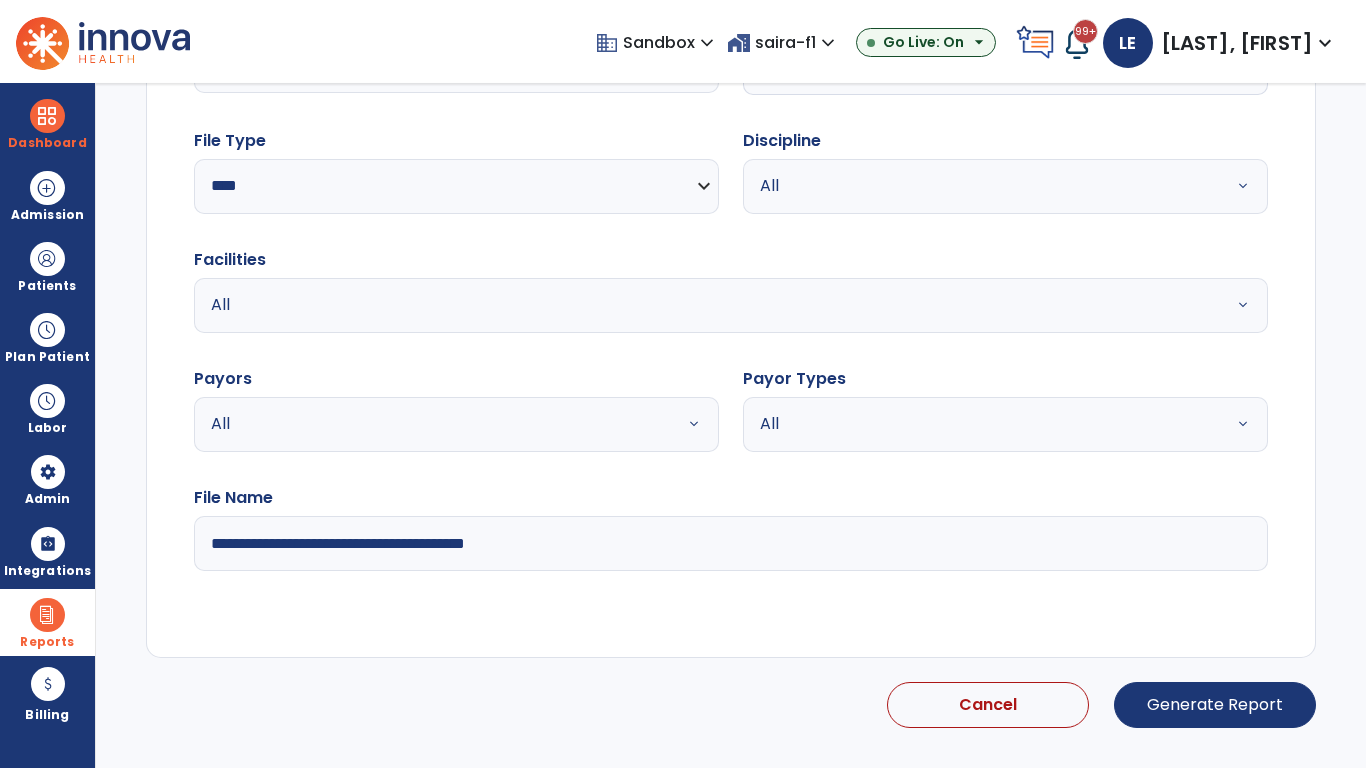 select on "*****" 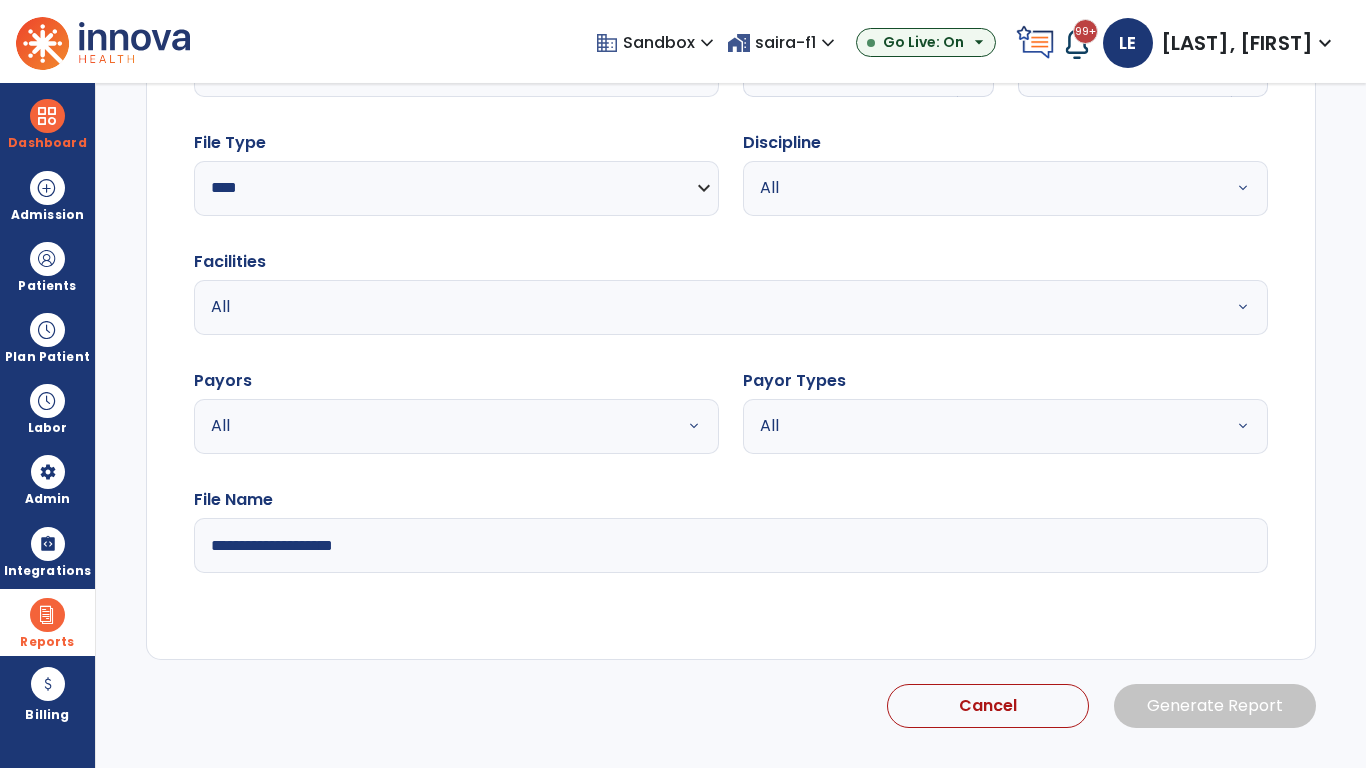click 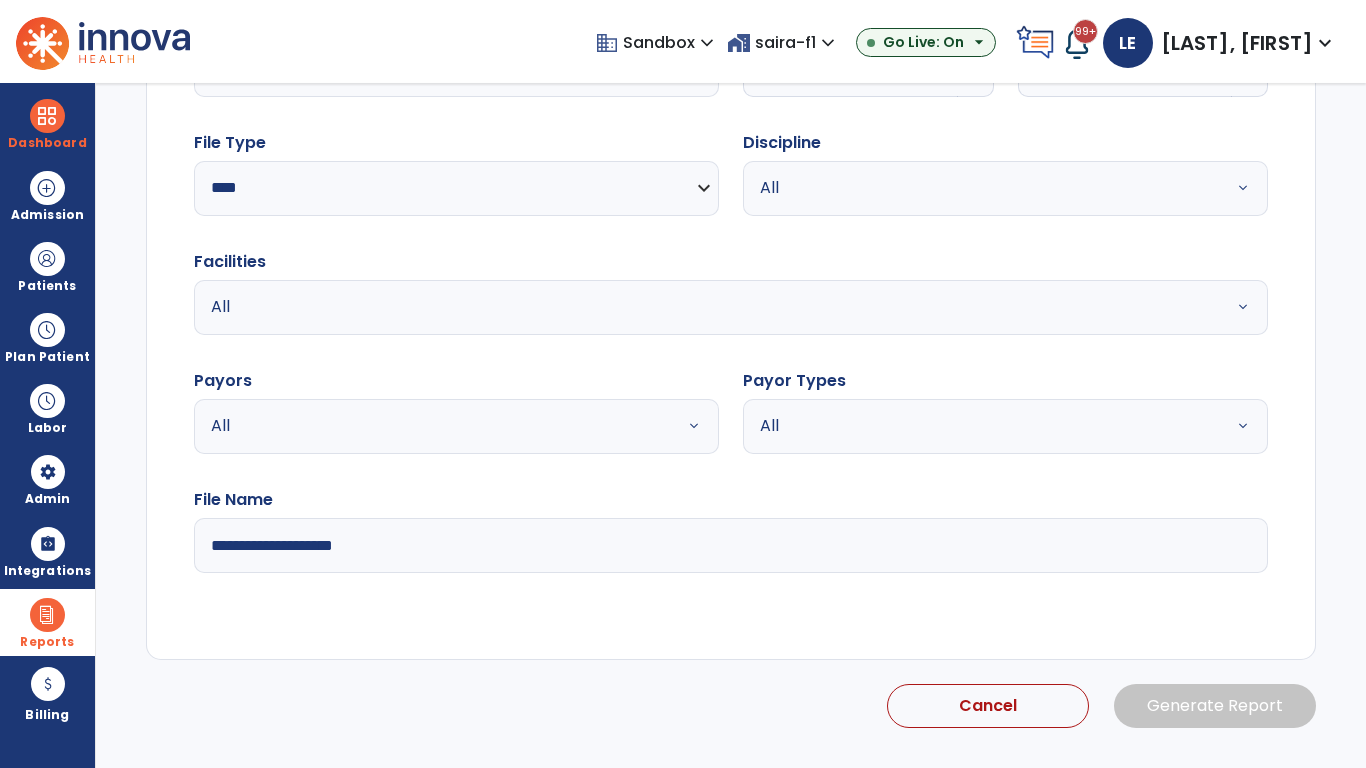 select on "*" 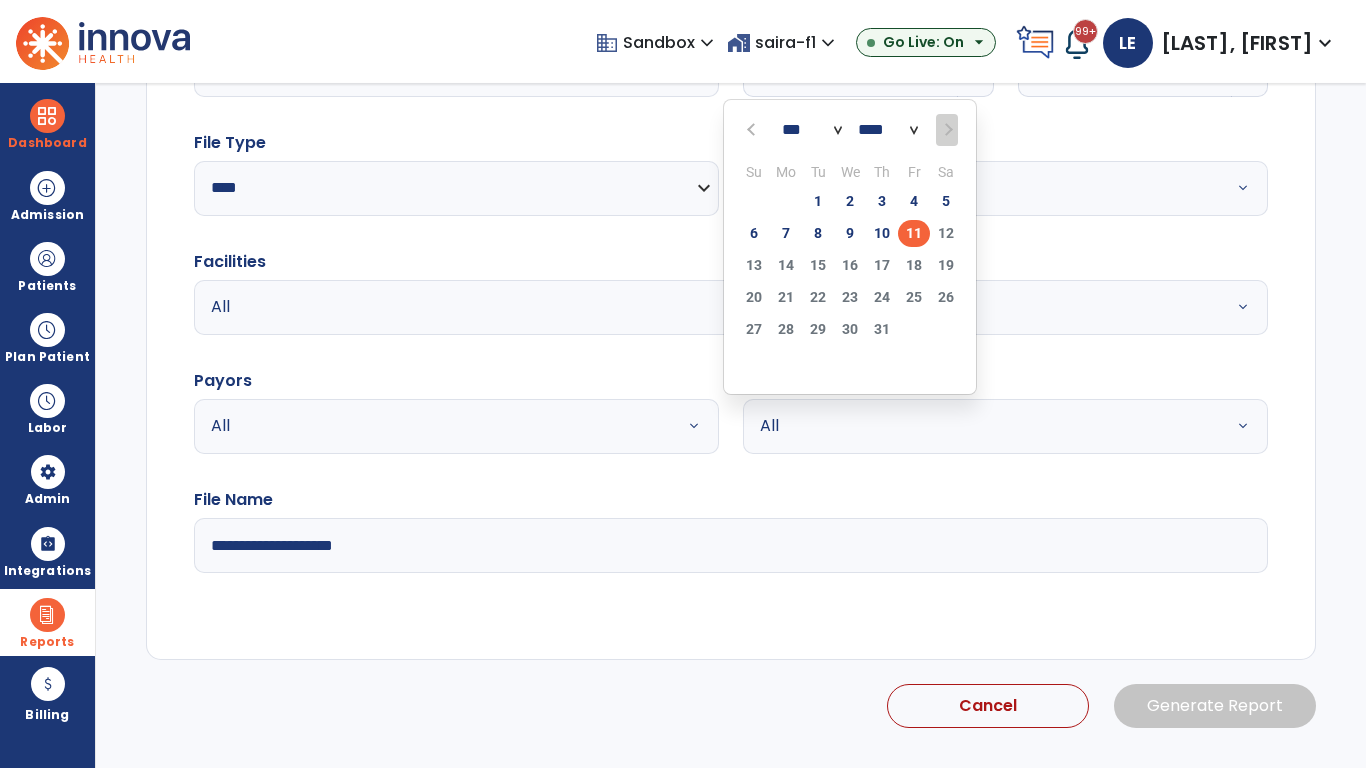 scroll, scrollTop: 192, scrollLeft: 0, axis: vertical 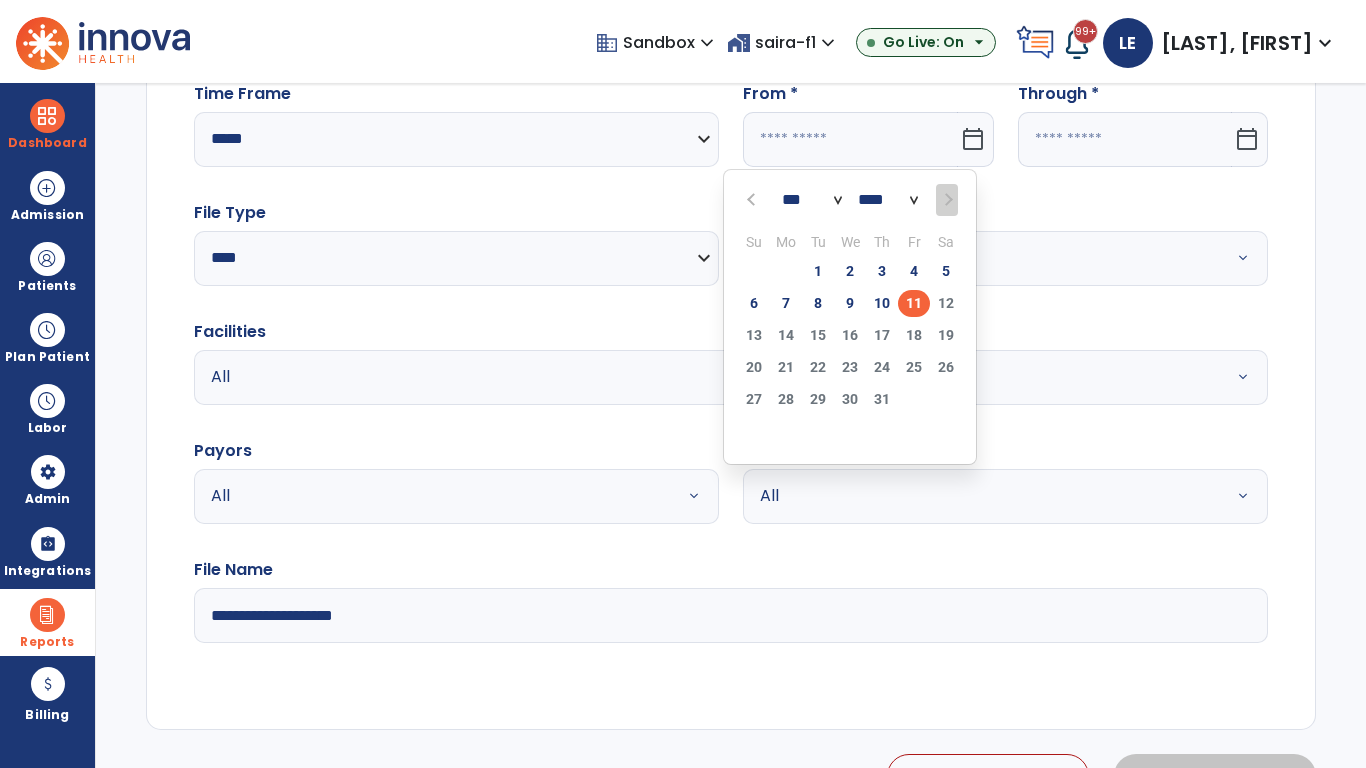 select on "****" 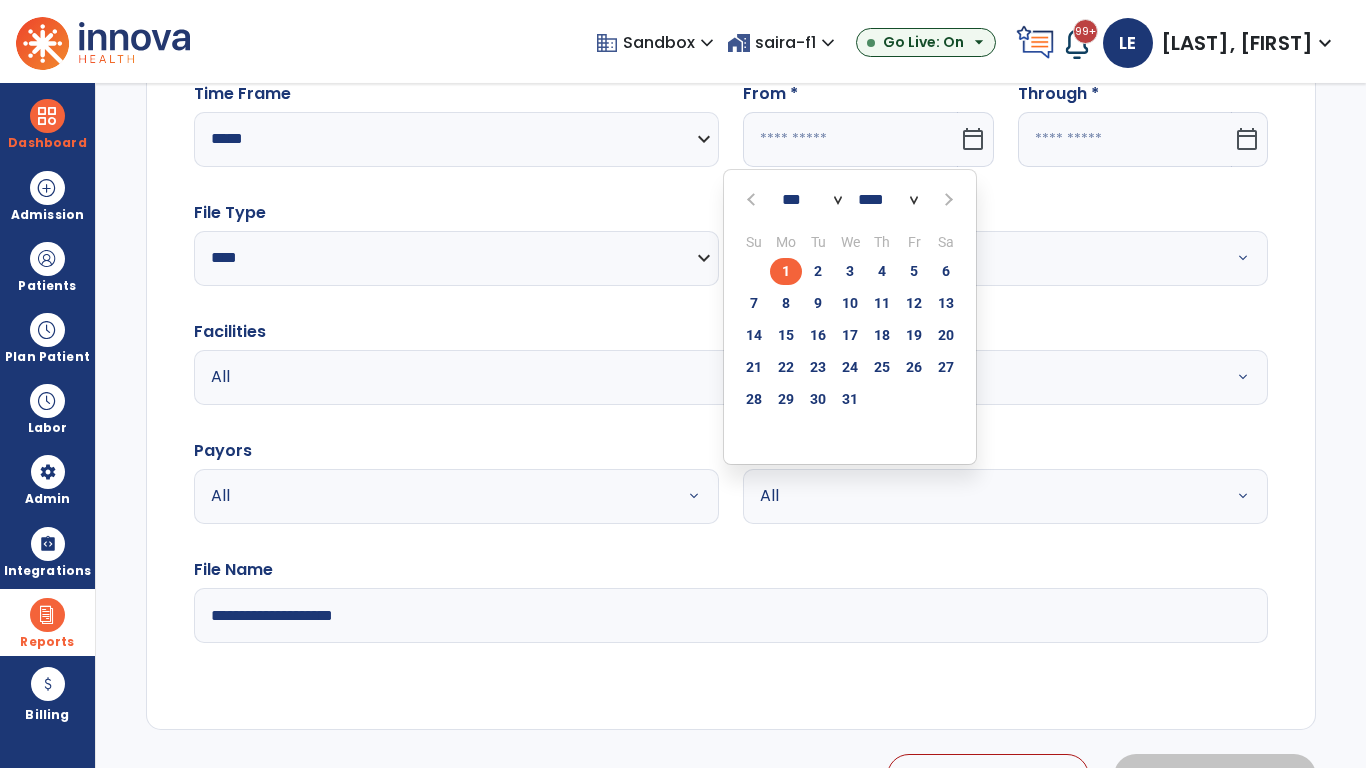 select on "**" 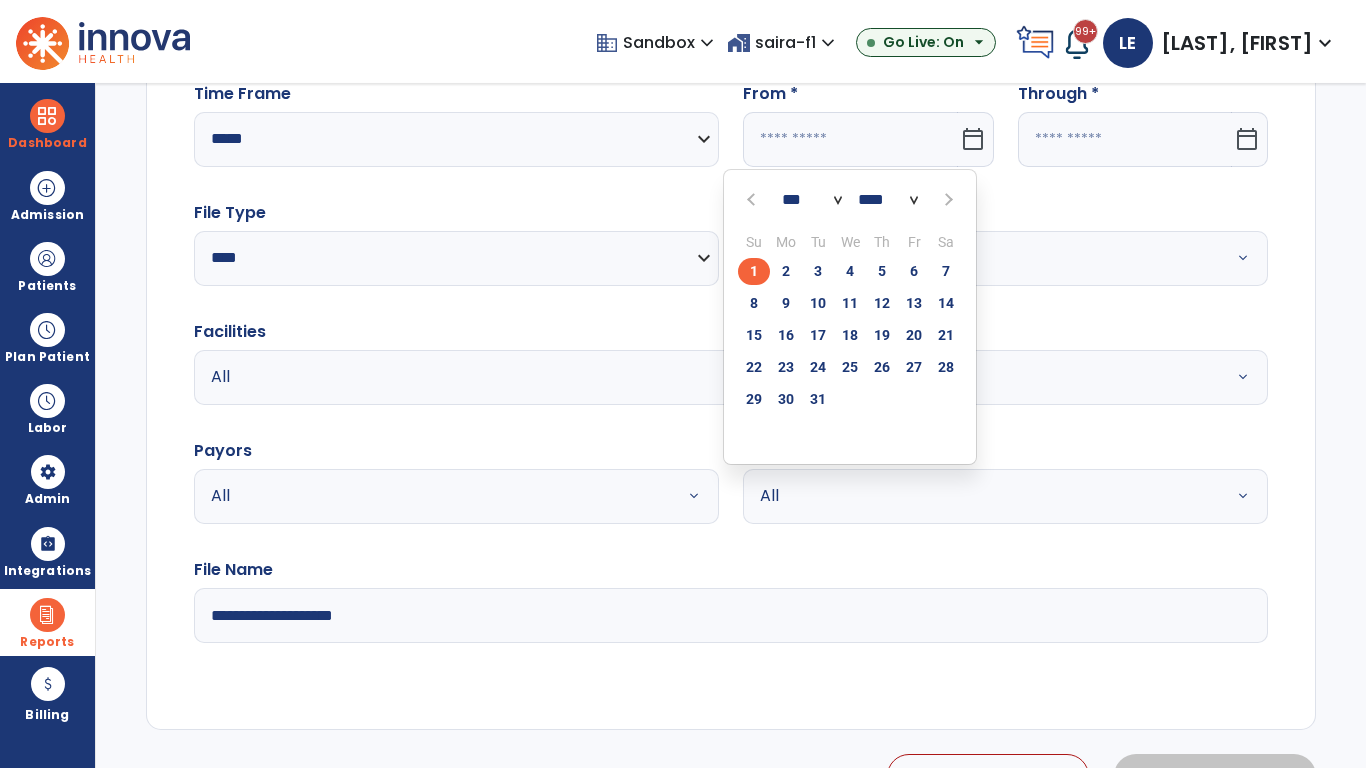 click on "1" 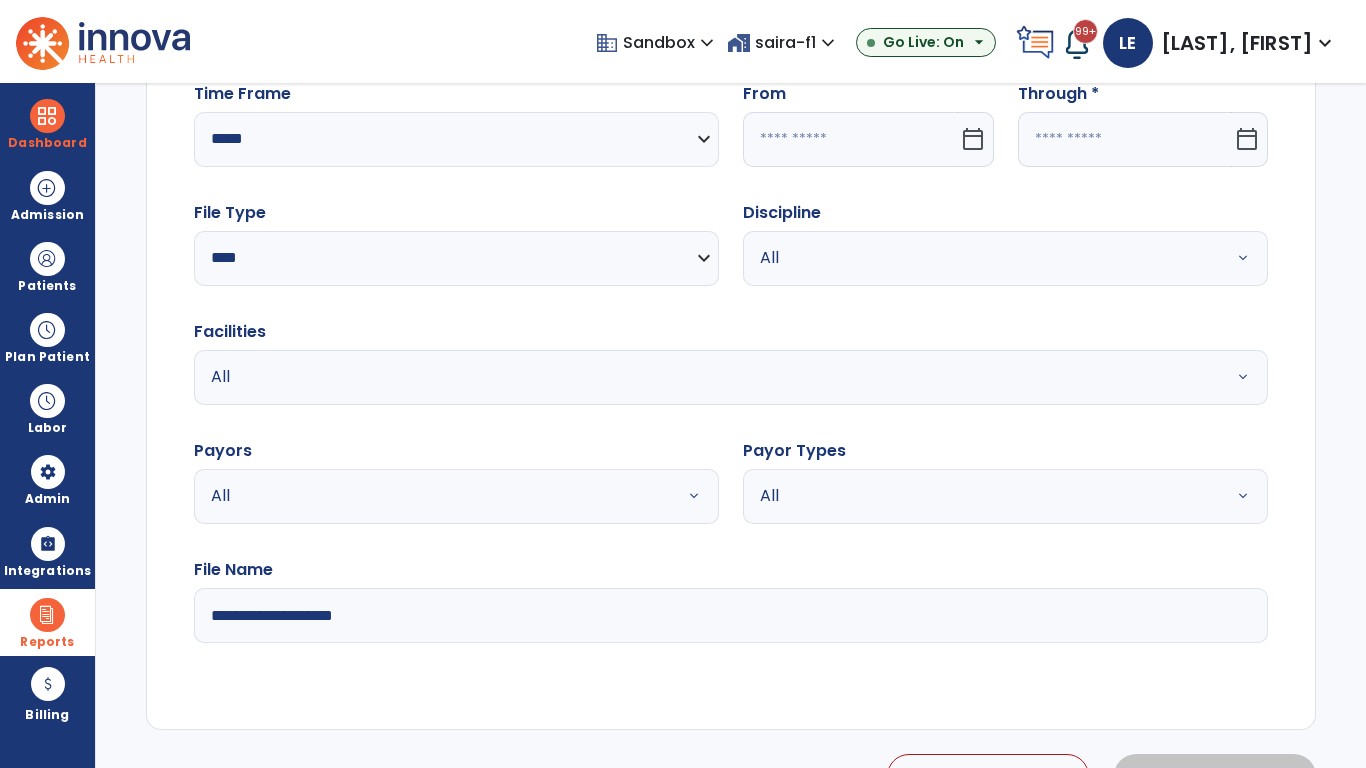 type on "**********" 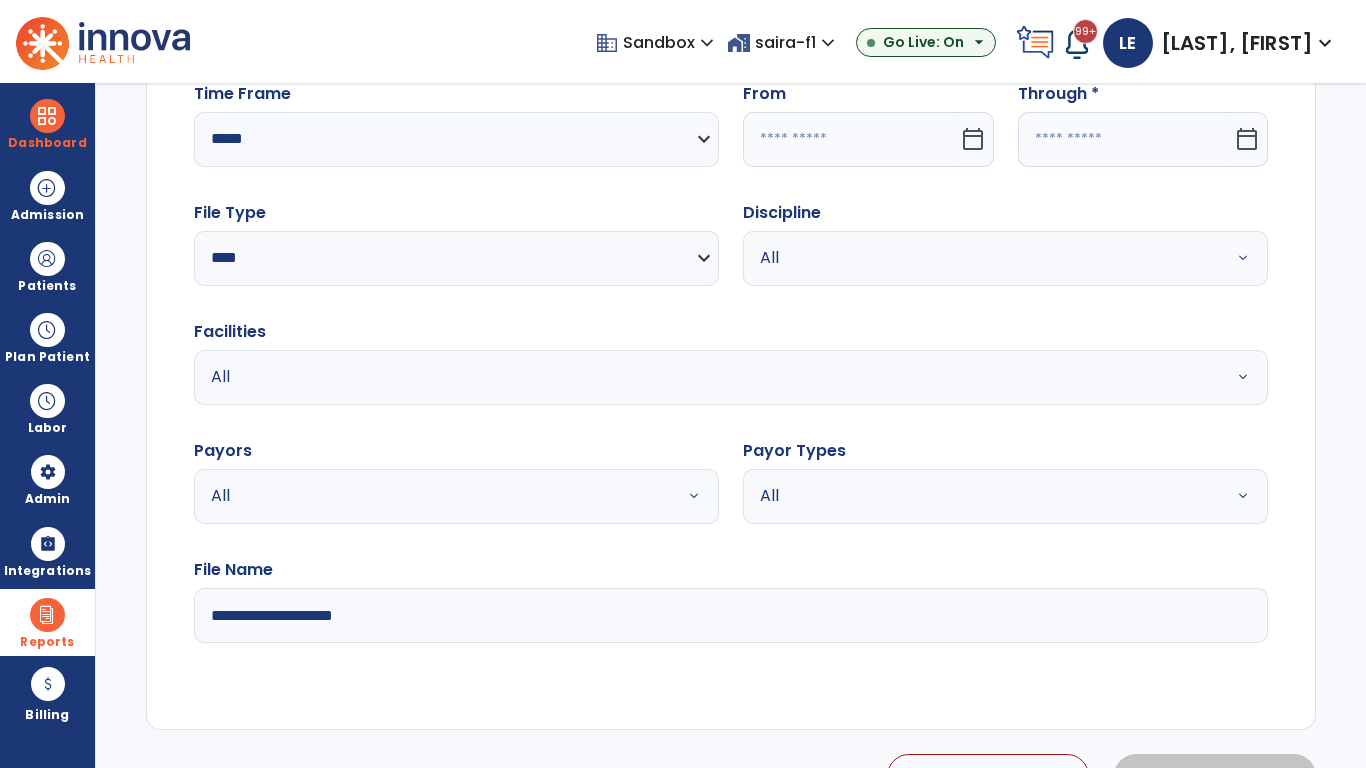 type on "*********" 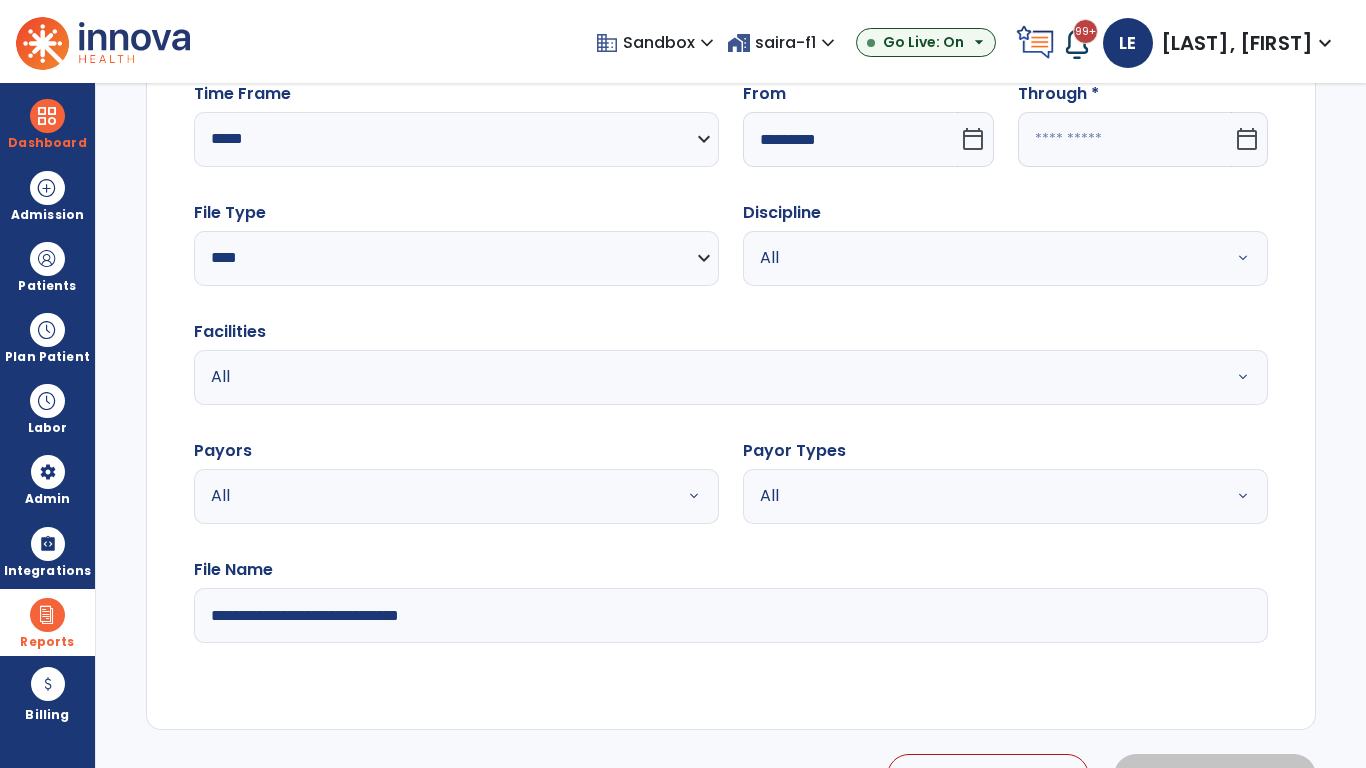 click 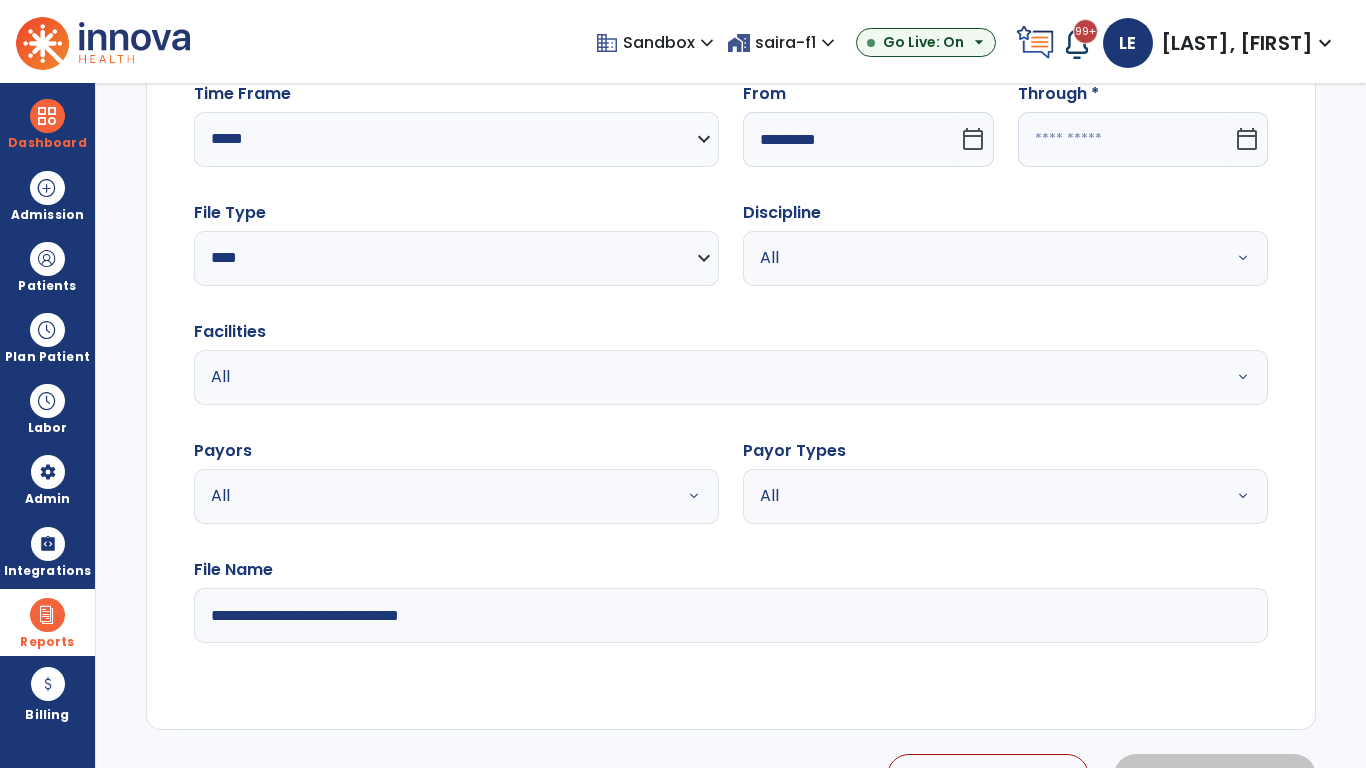 select on "*" 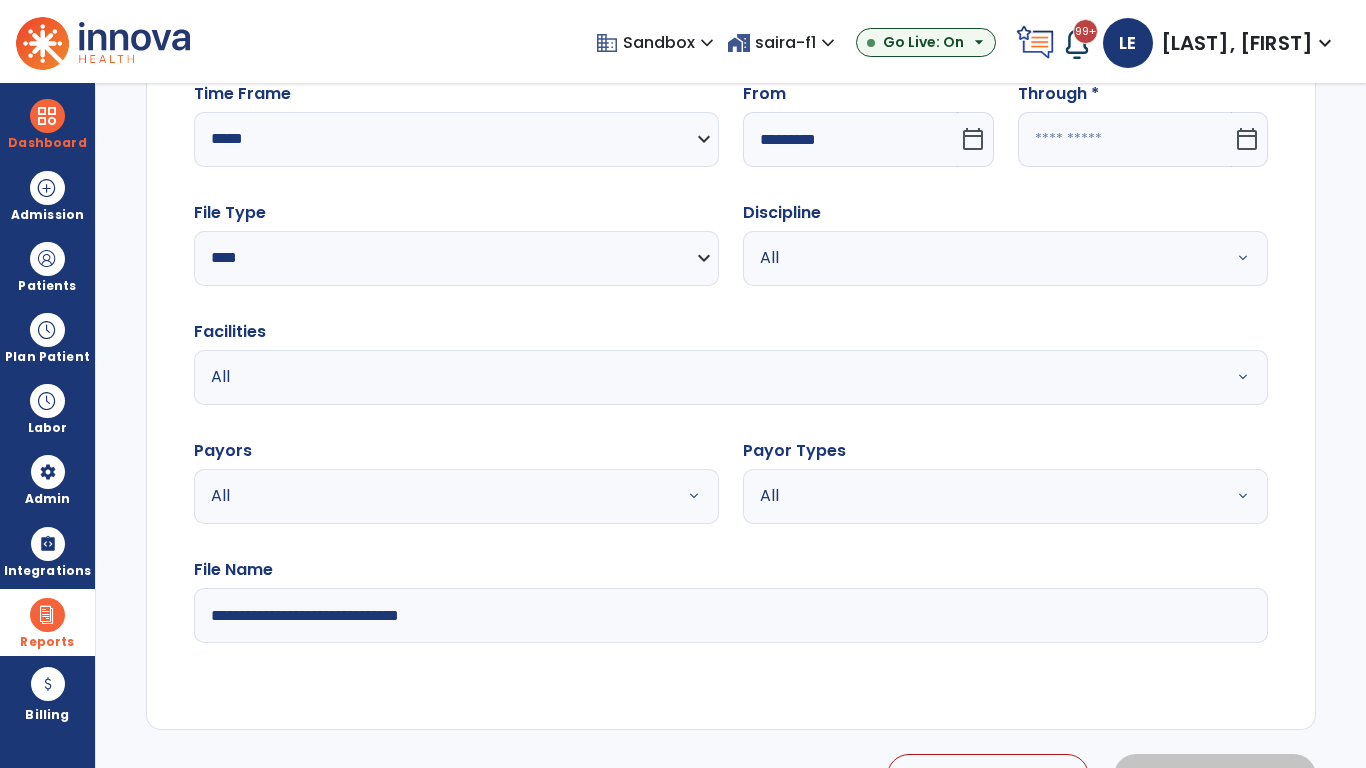 select on "****" 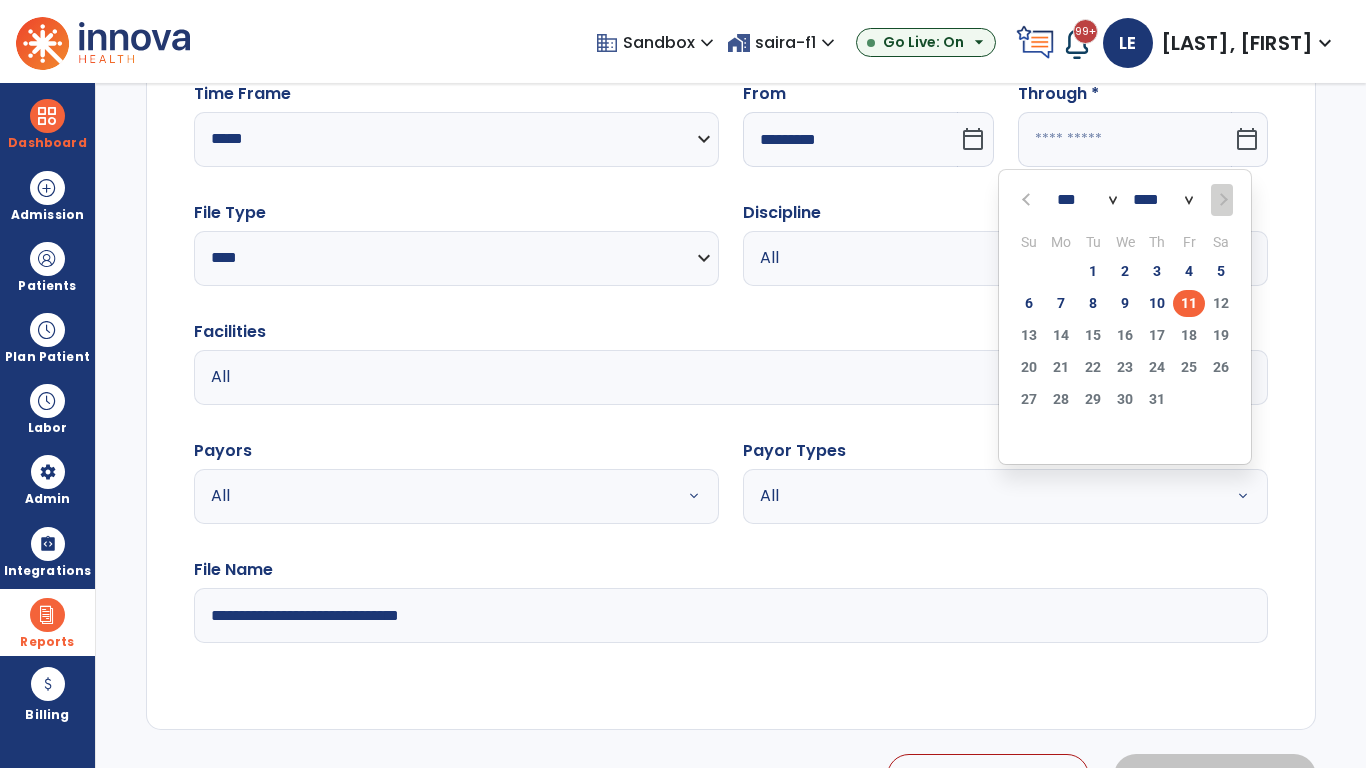 select on "*" 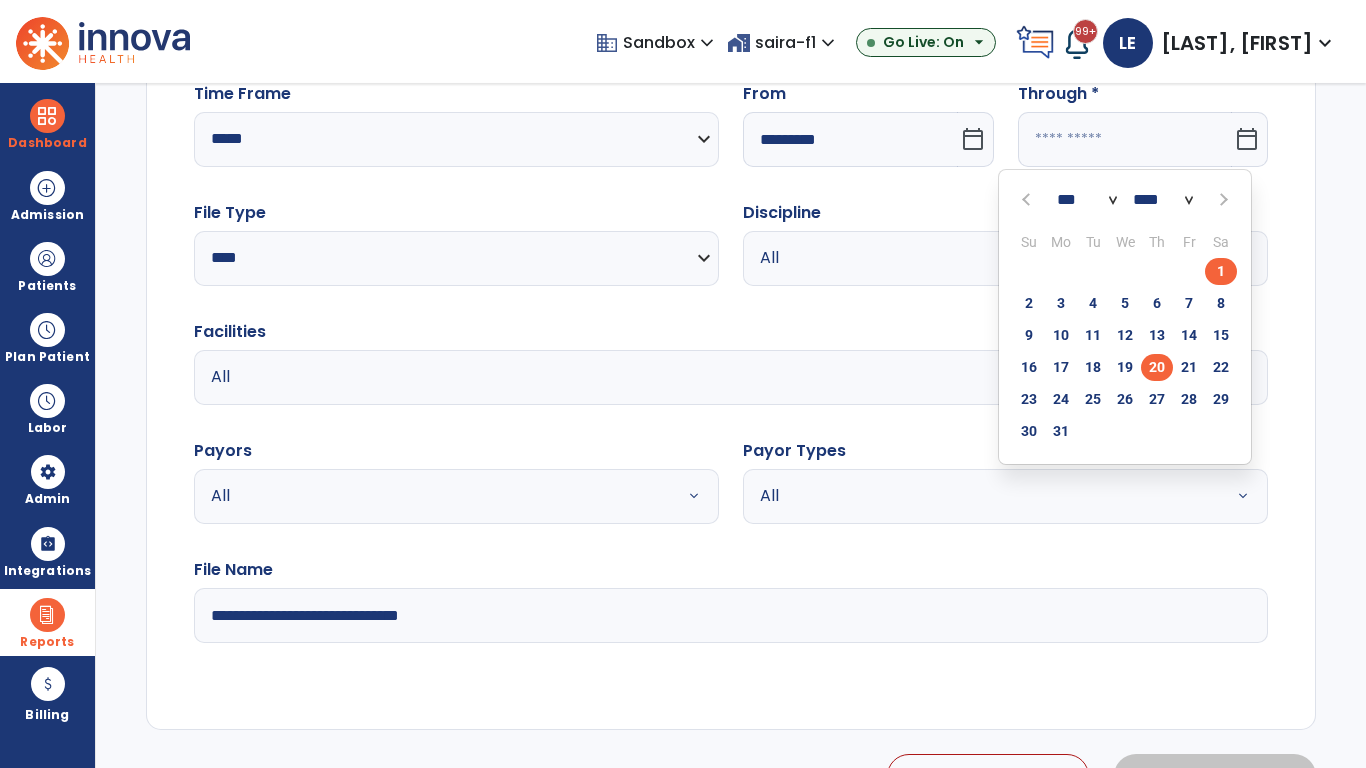 click on "20" 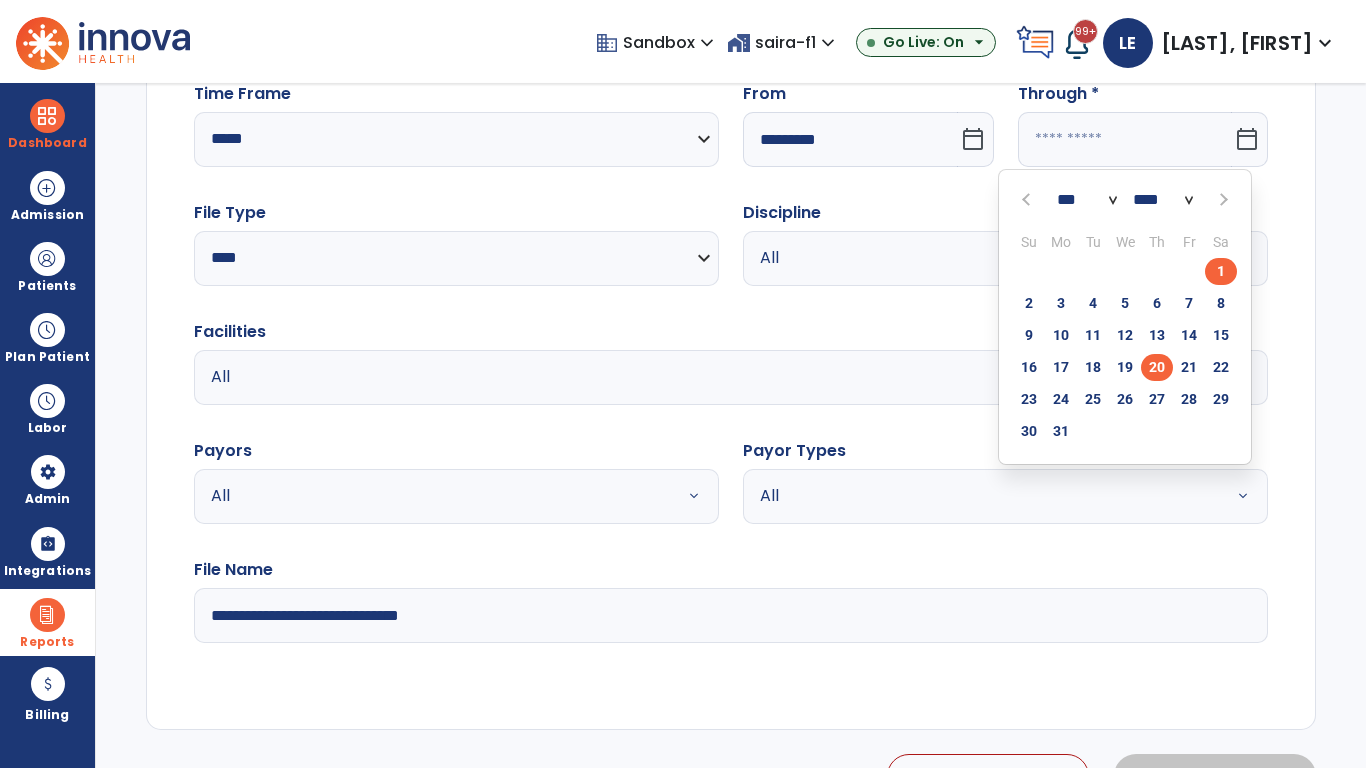 type on "**********" 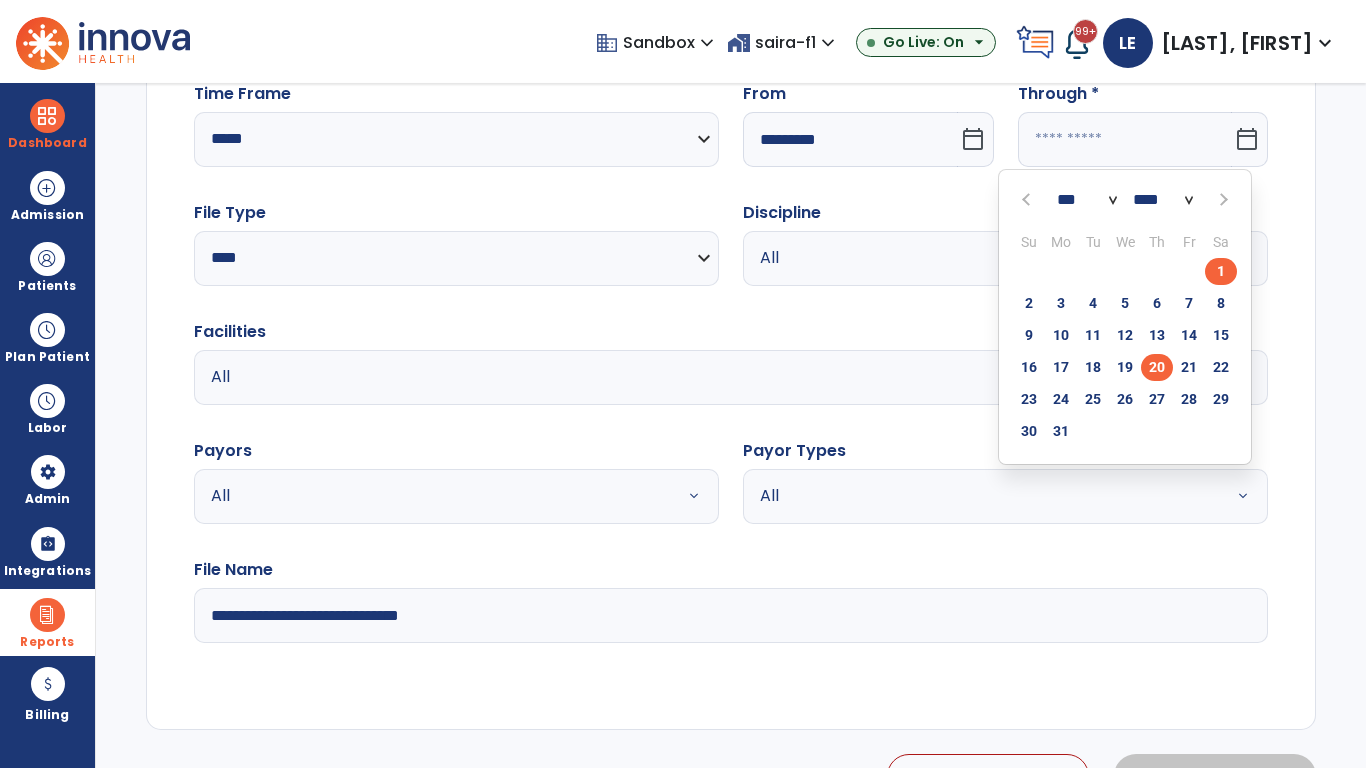 type on "*********" 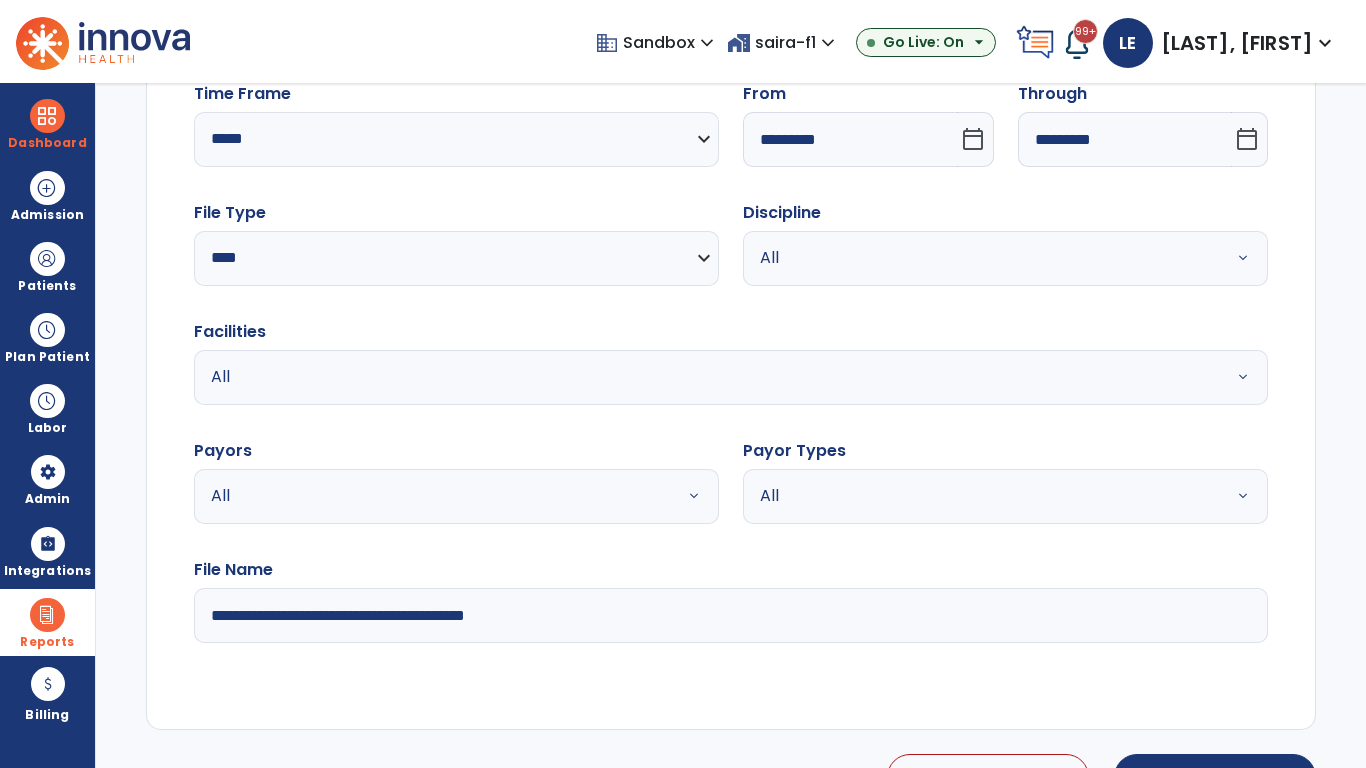 click on "All" at bounding box center (981, 258) 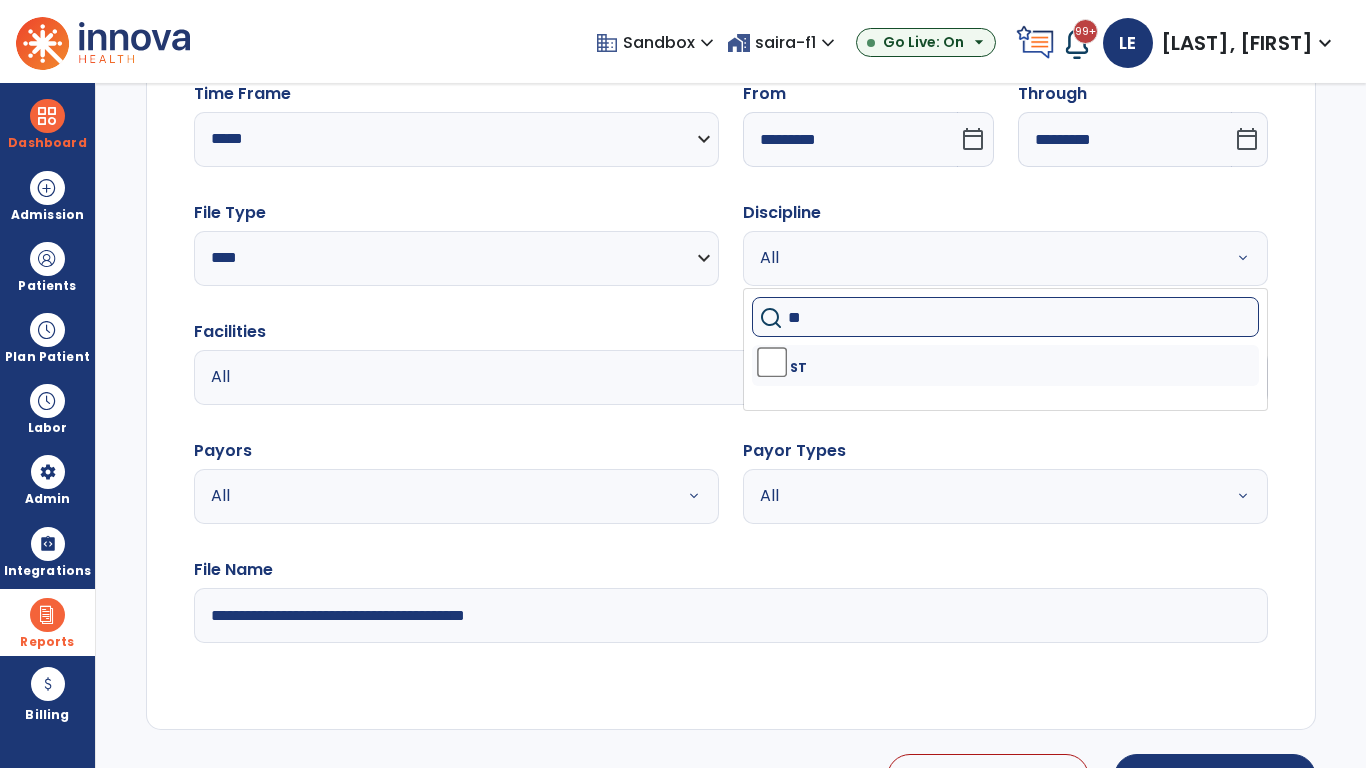type on "**" 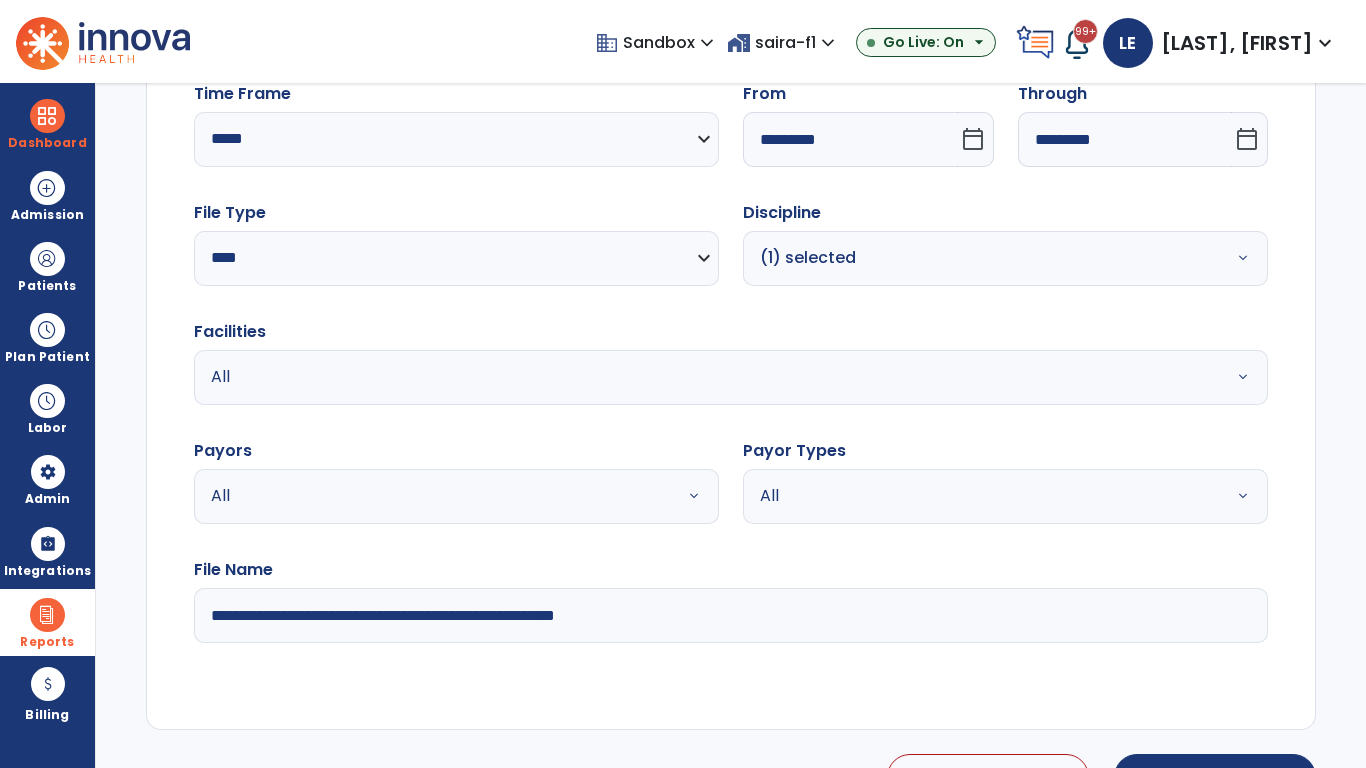 type on "**********" 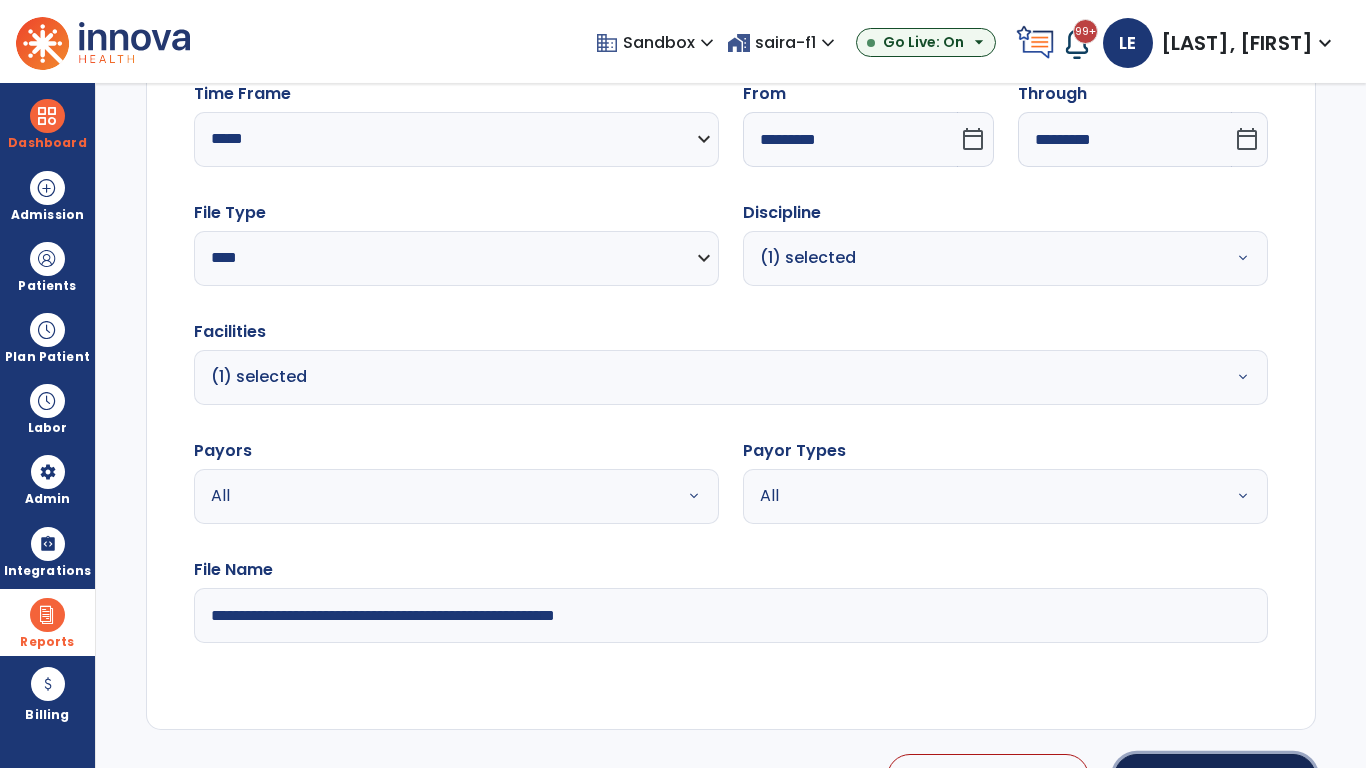 click on "Generate Report" 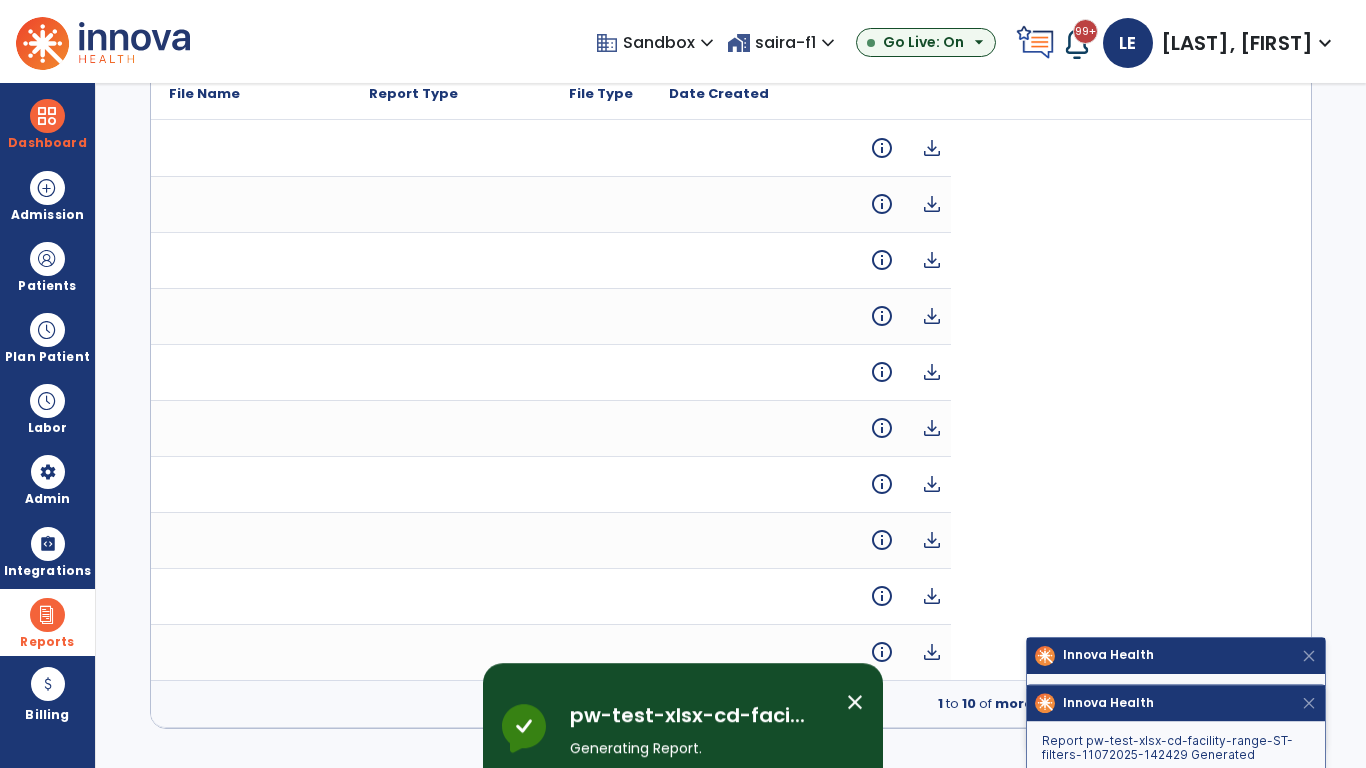 scroll, scrollTop: 0, scrollLeft: 0, axis: both 